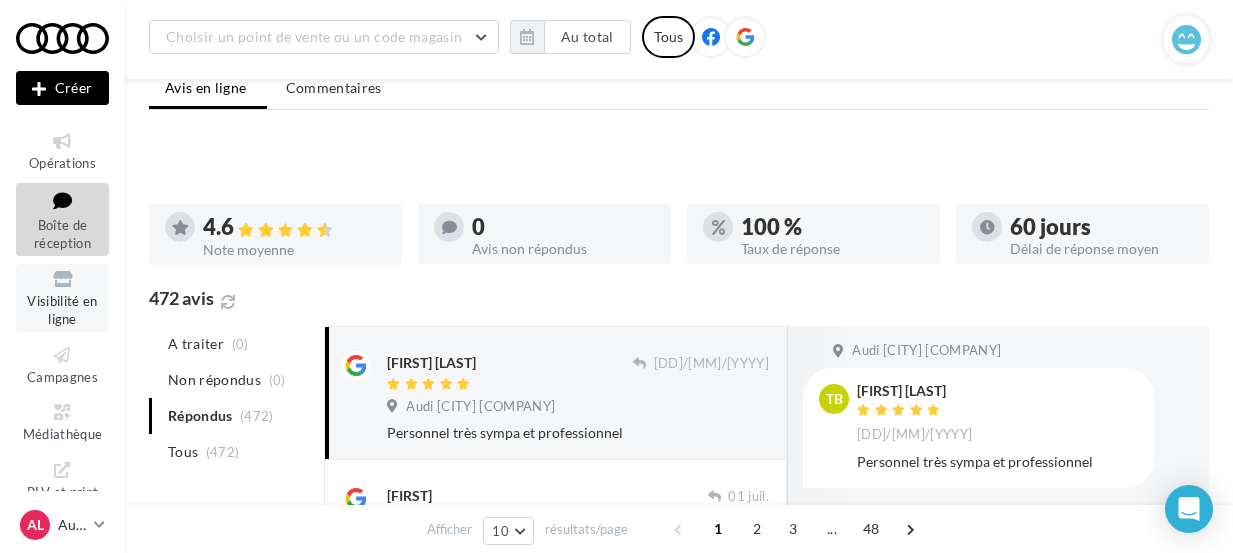 scroll, scrollTop: 207, scrollLeft: 0, axis: vertical 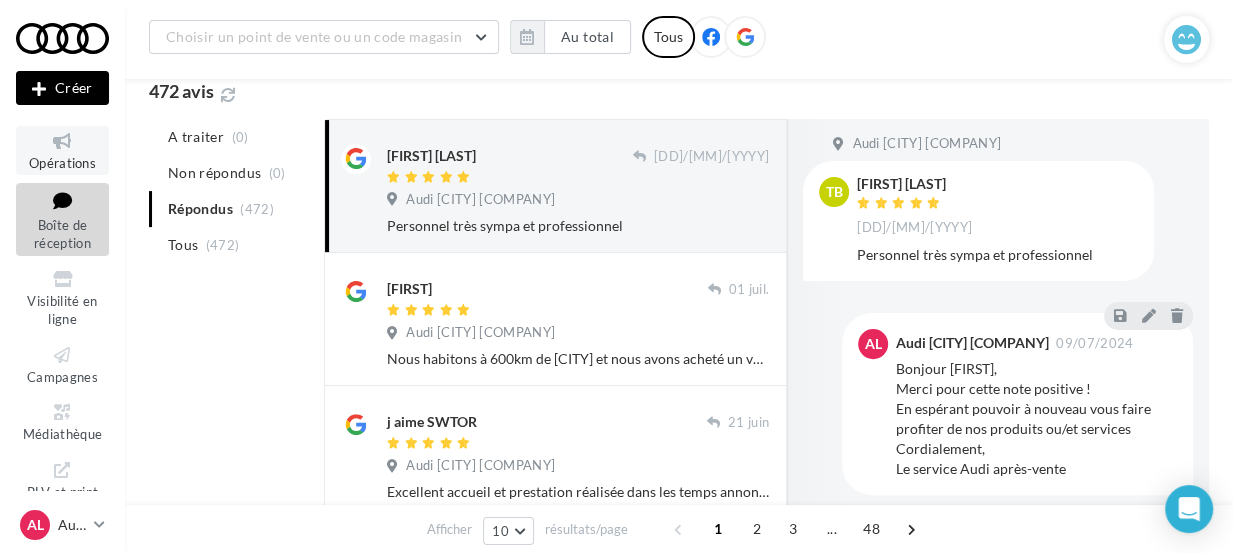 click on "Opérations" at bounding box center [62, 150] 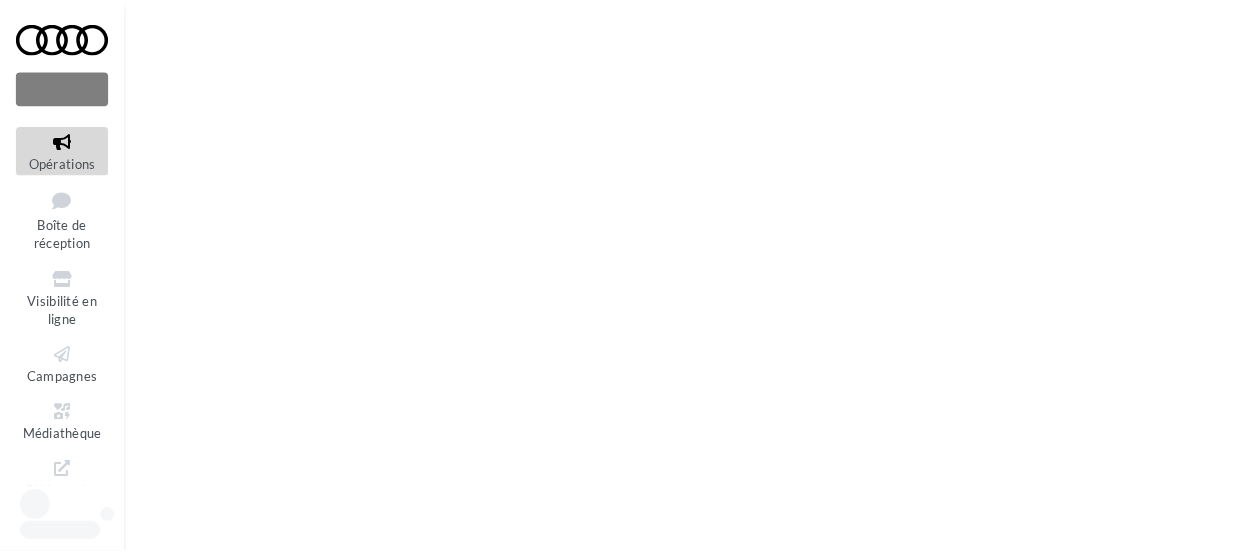 scroll, scrollTop: 0, scrollLeft: 0, axis: both 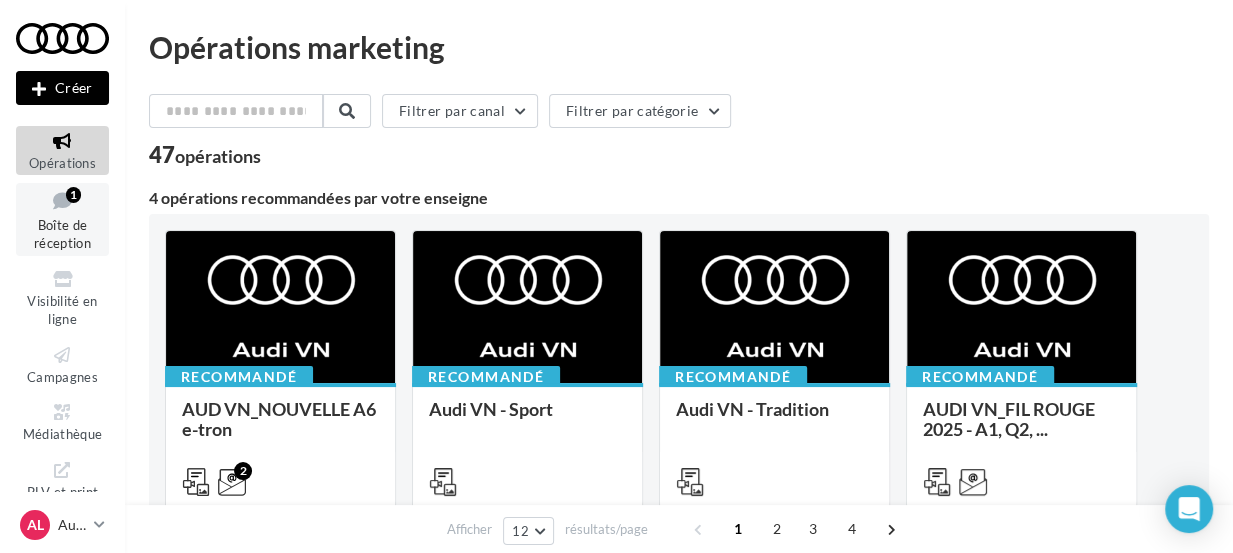 click on "Boîte de réception
1" at bounding box center (62, 219) 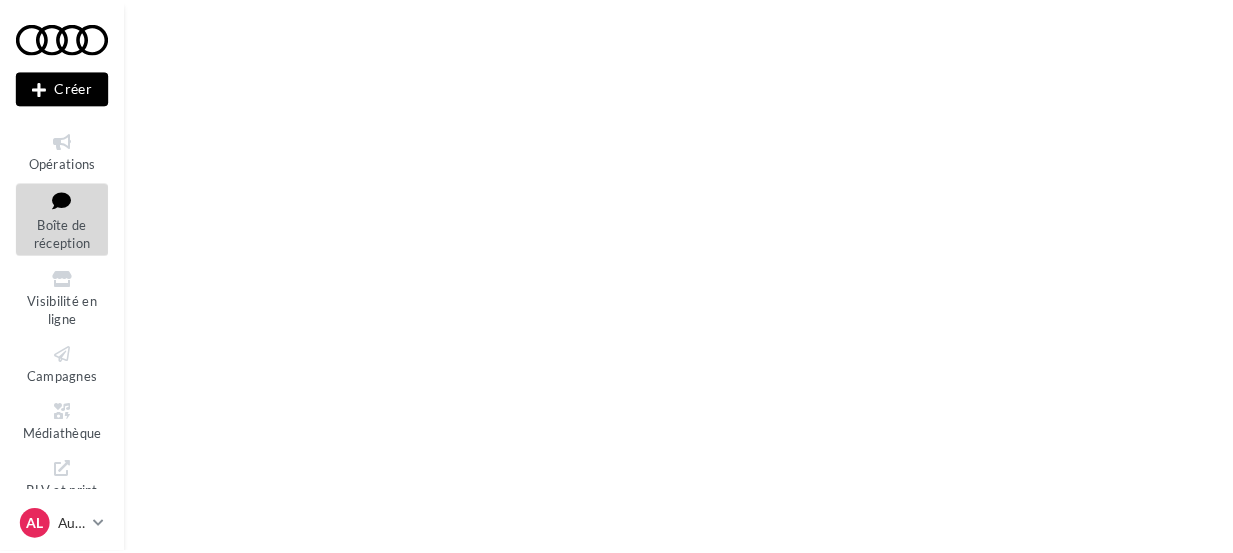 scroll, scrollTop: 0, scrollLeft: 0, axis: both 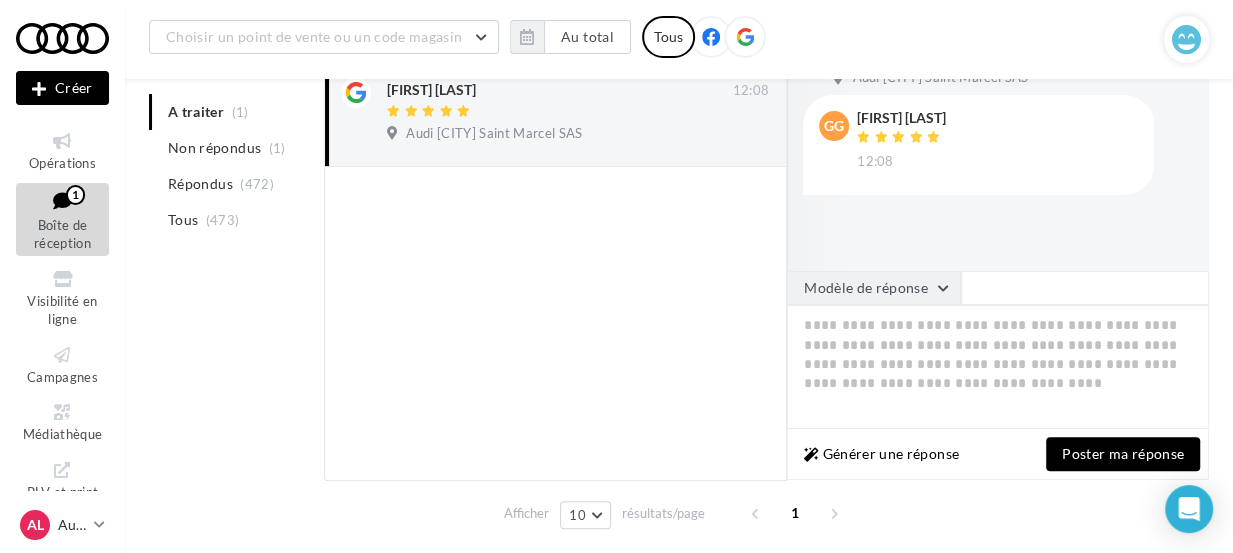 click on "Modèle de réponse" at bounding box center (874, 288) 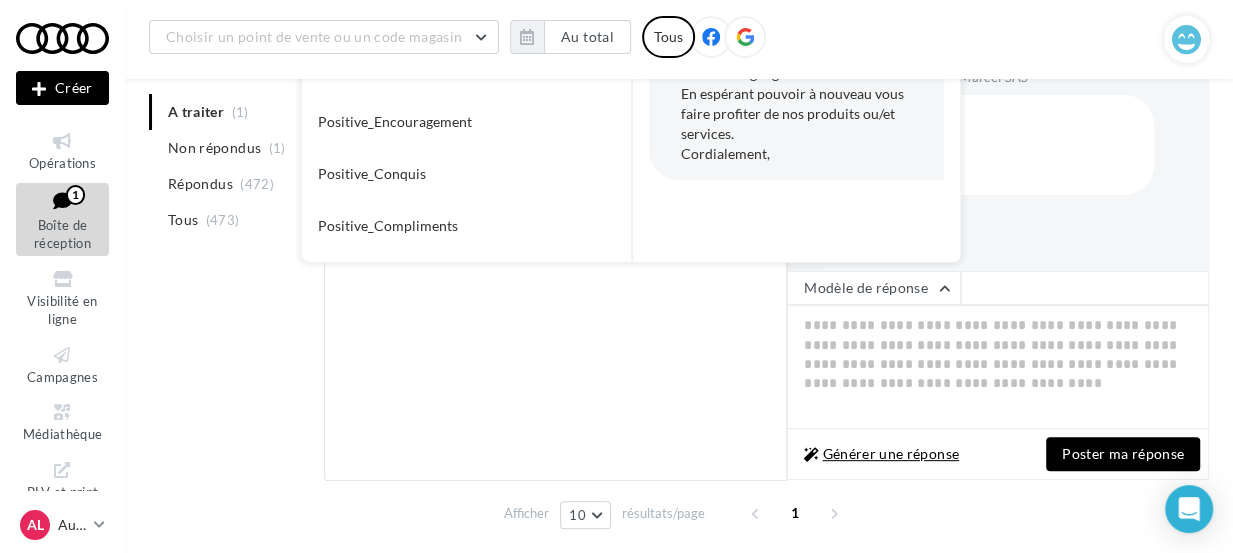 click on "Générer une réponse" at bounding box center (881, 454) 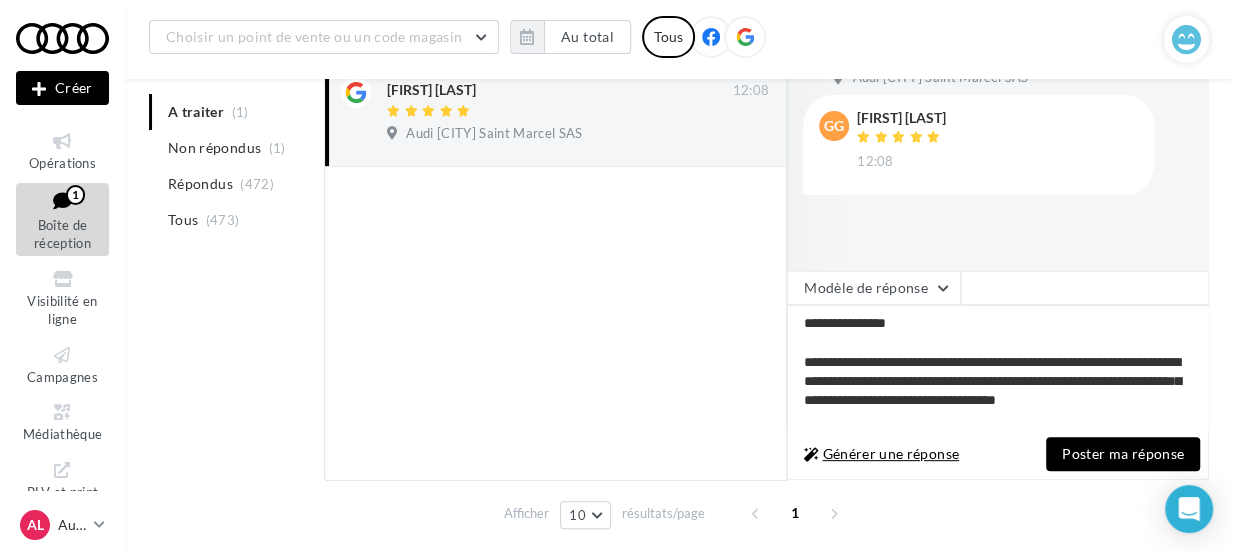 click on "Générer une réponse" at bounding box center [881, 454] 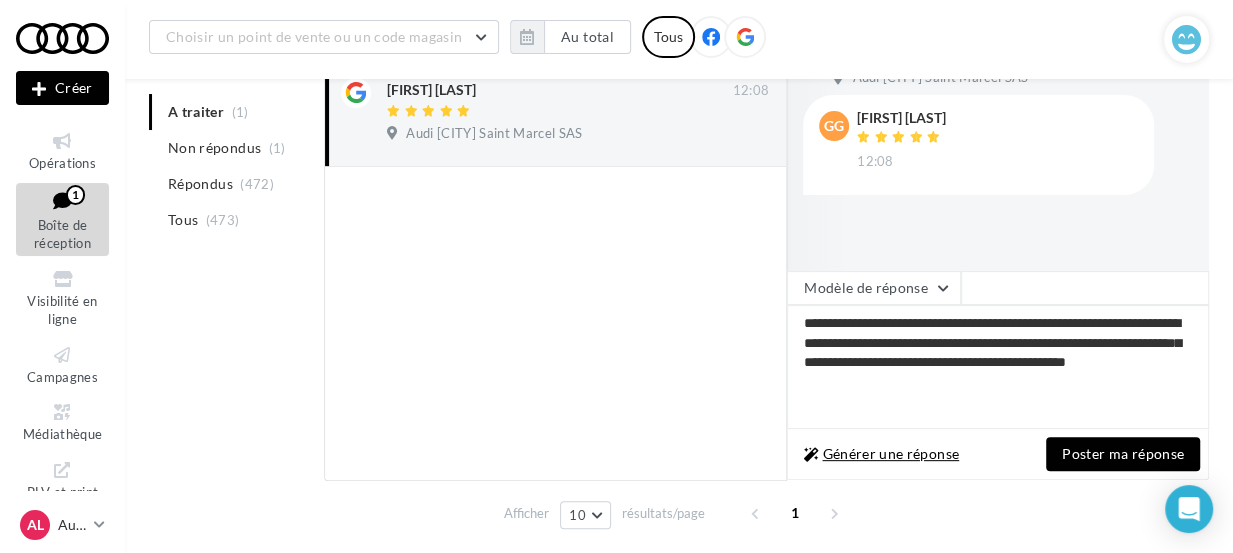 click on "Générer une réponse" at bounding box center (881, 454) 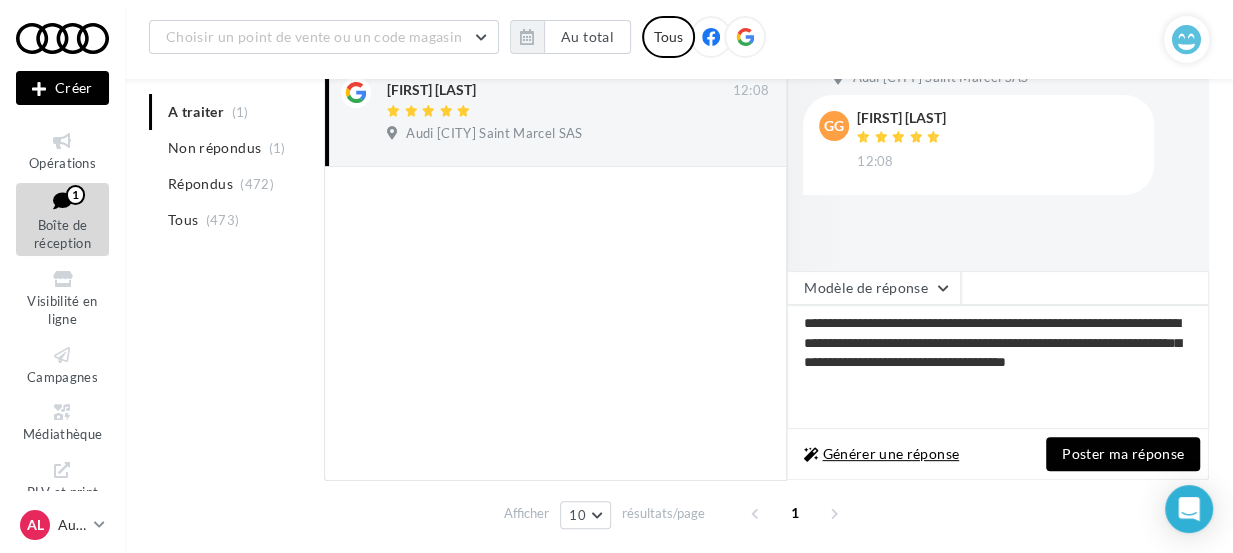 click on "Générer une réponse" at bounding box center (881, 454) 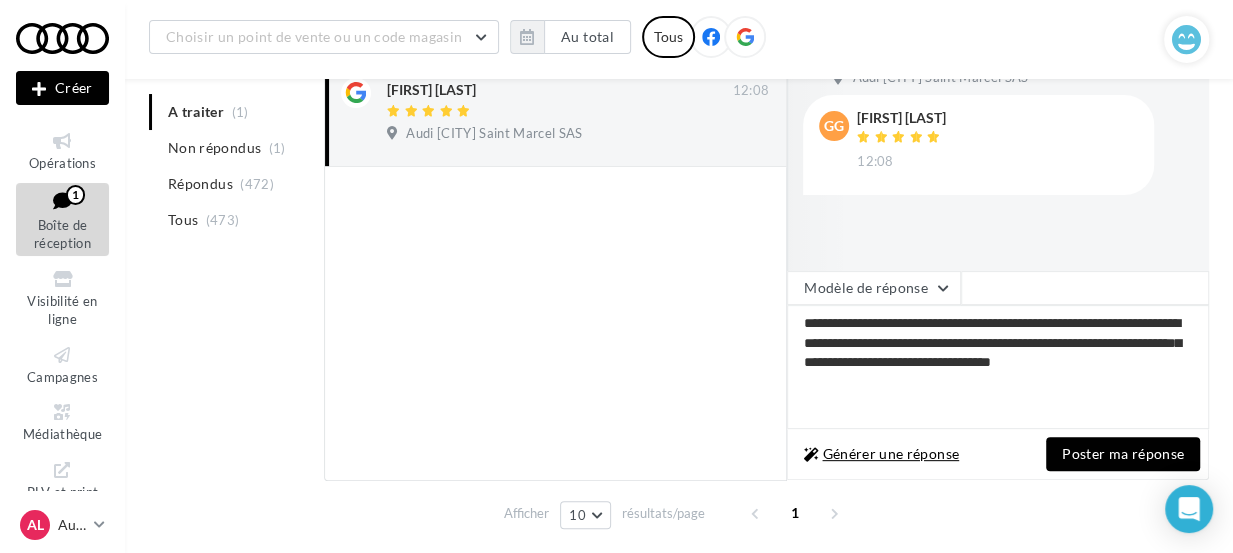 click on "Générer une réponse" at bounding box center (881, 454) 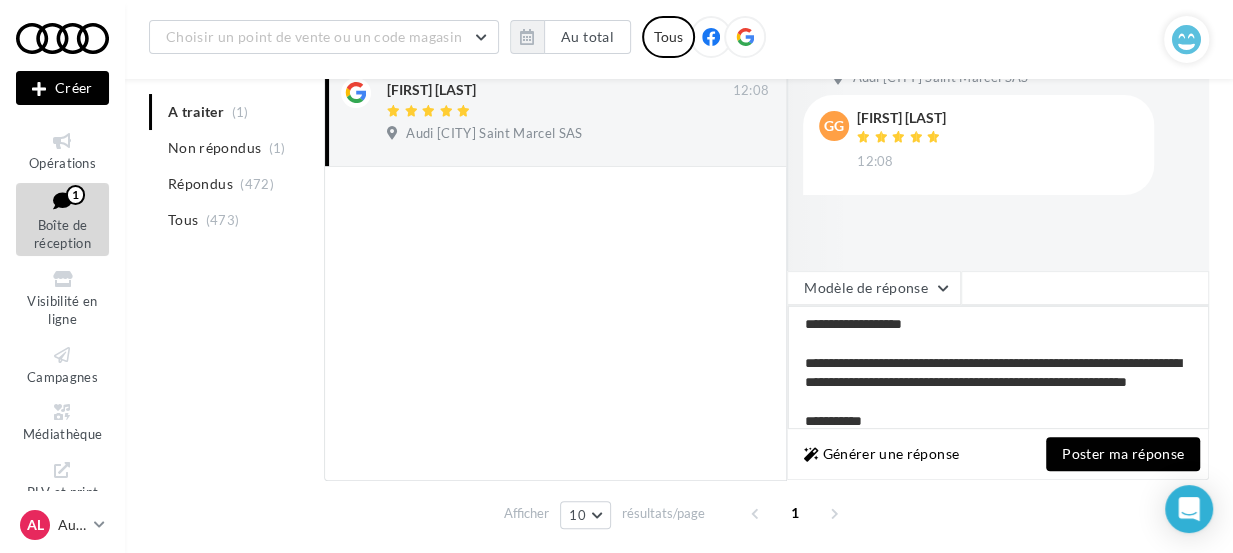 click on "**********" at bounding box center (998, 367) 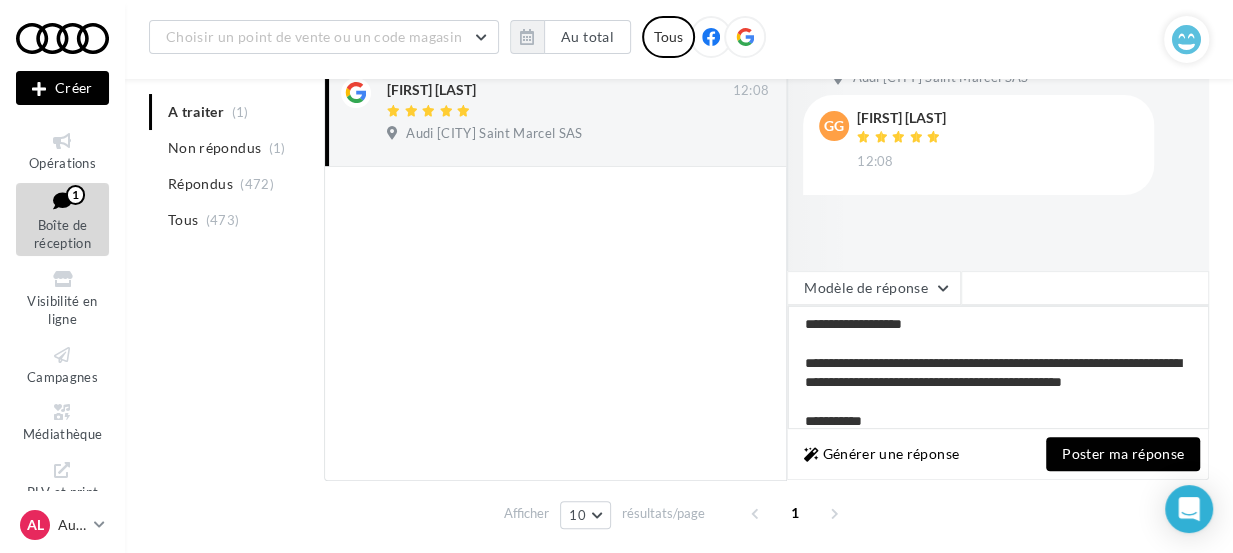 scroll, scrollTop: 30, scrollLeft: 0, axis: vertical 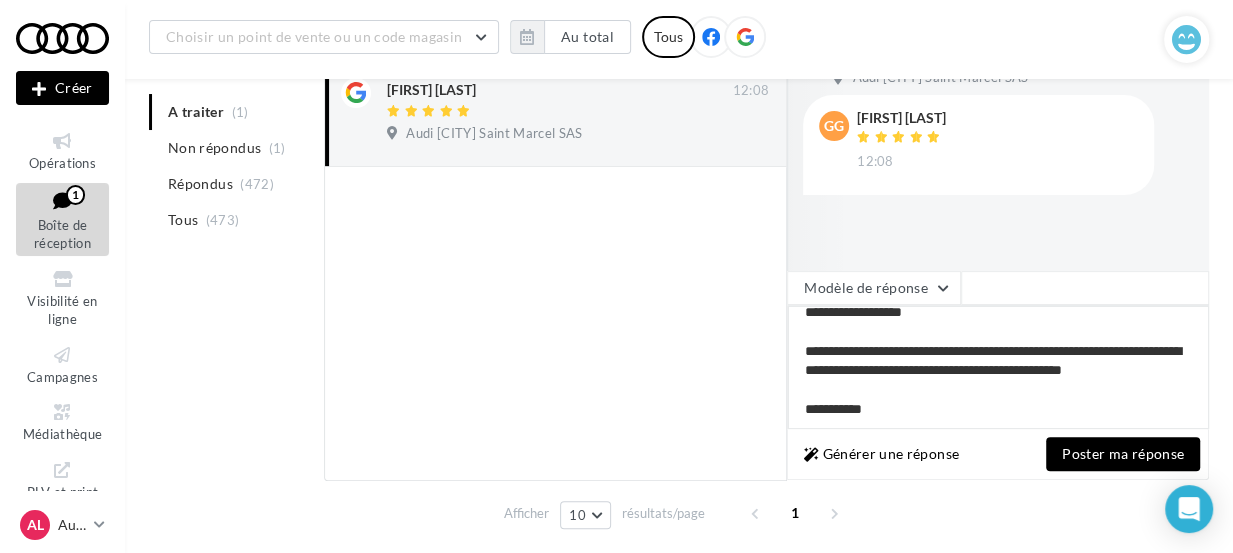 type on "**********" 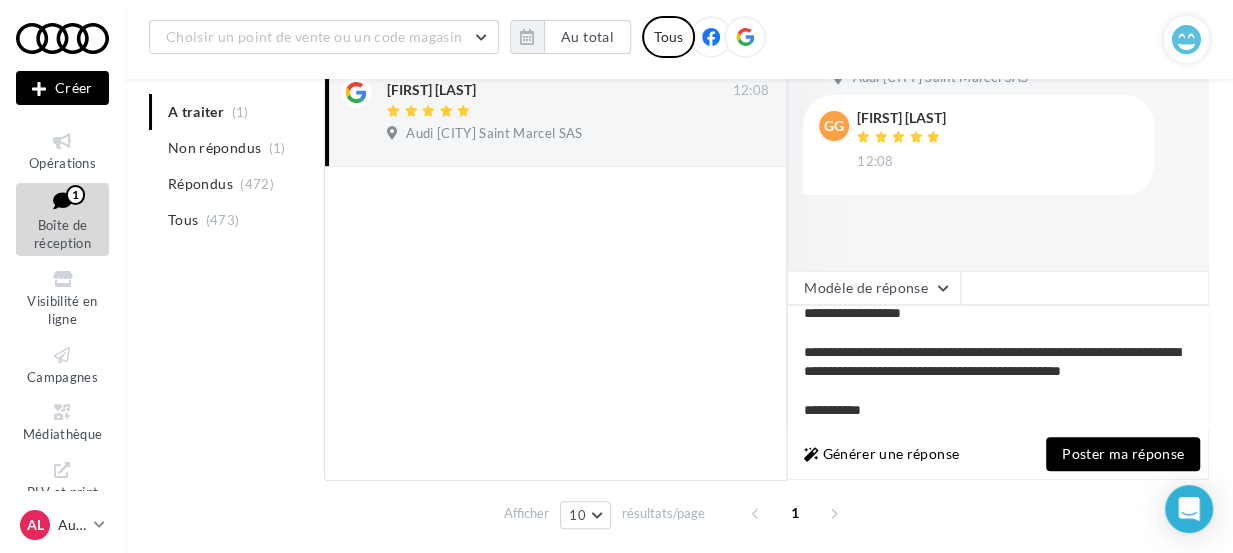 scroll, scrollTop: 29, scrollLeft: 0, axis: vertical 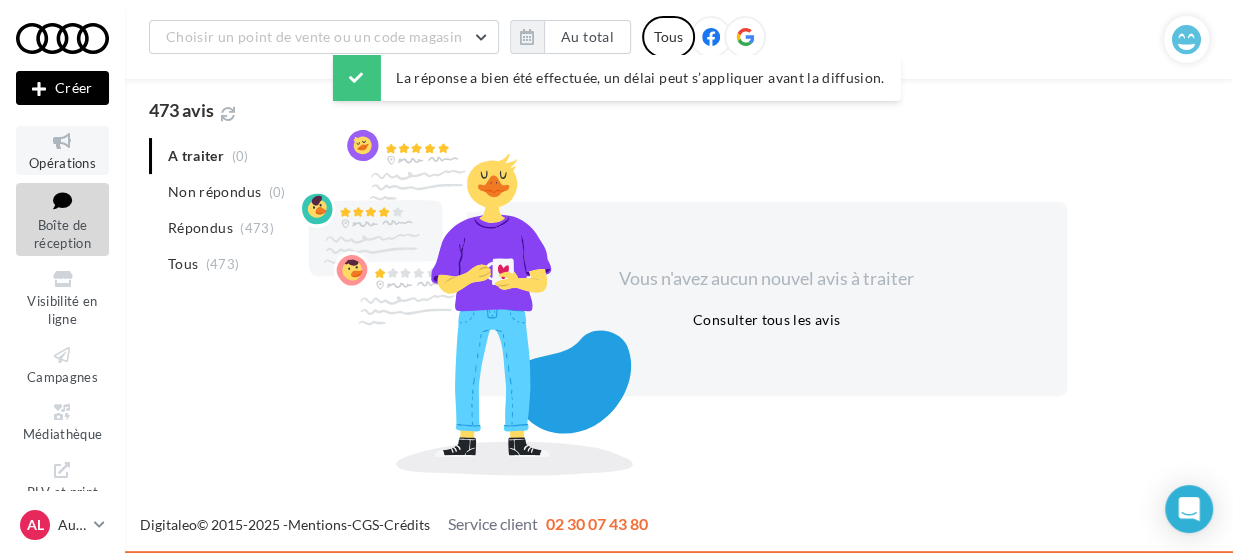click on "Opérations" at bounding box center [62, 163] 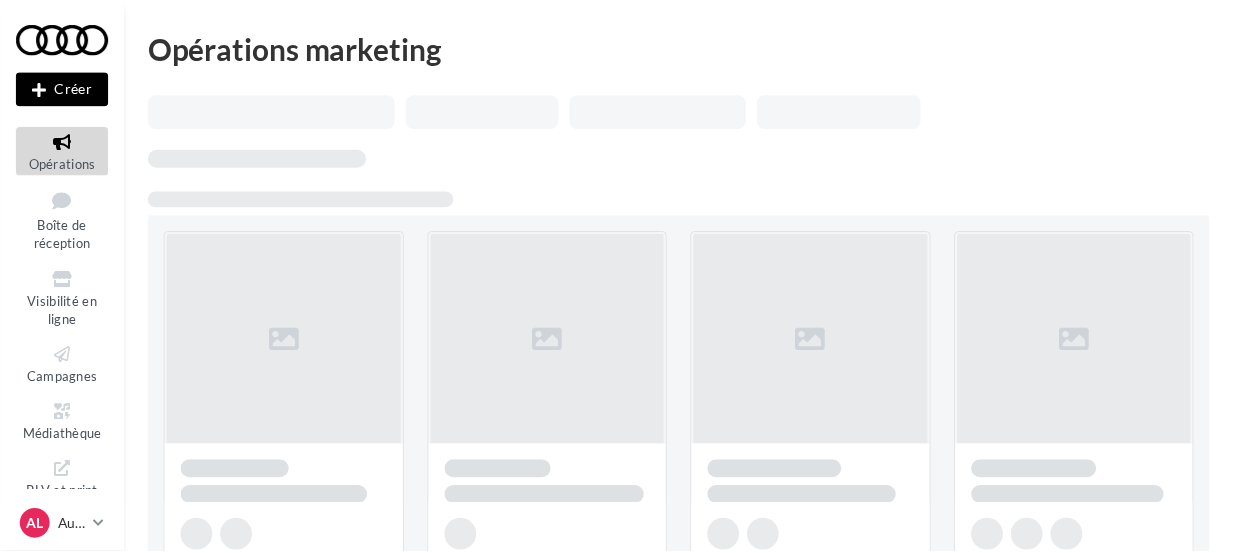 scroll, scrollTop: 0, scrollLeft: 0, axis: both 